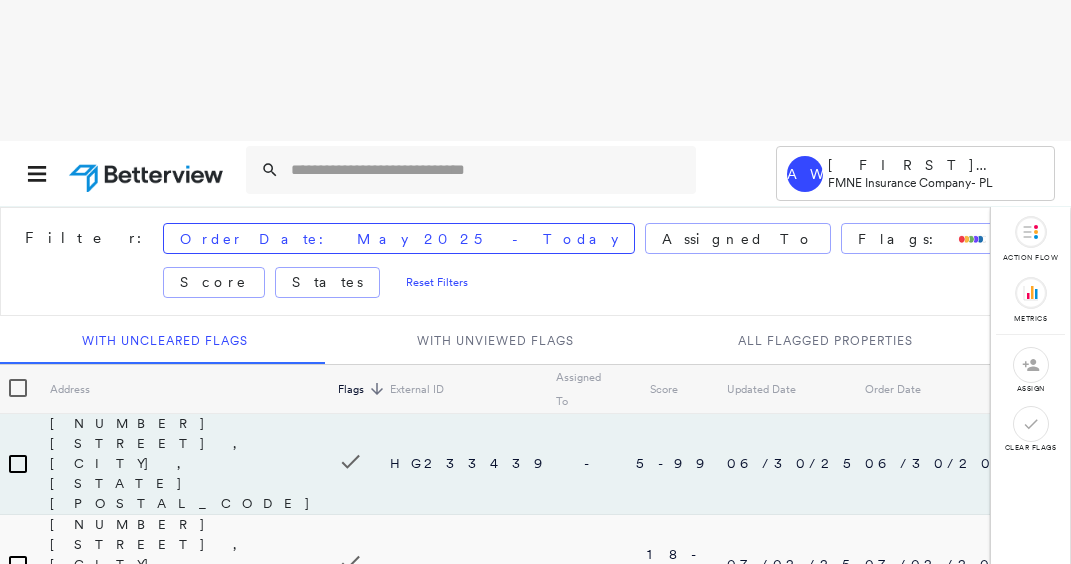 scroll, scrollTop: 0, scrollLeft: 0, axis: both 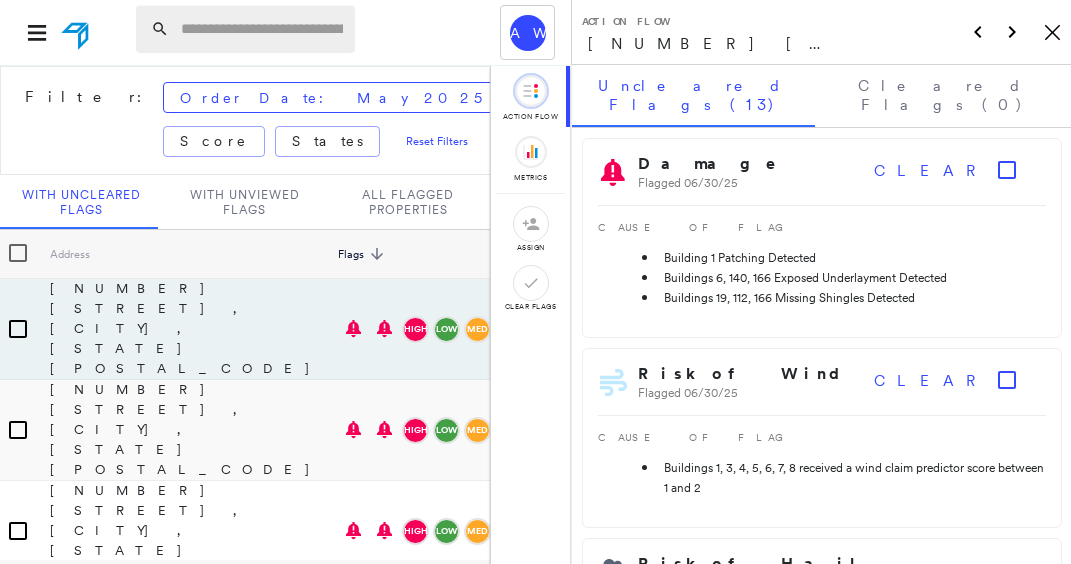 click at bounding box center [262, 29] 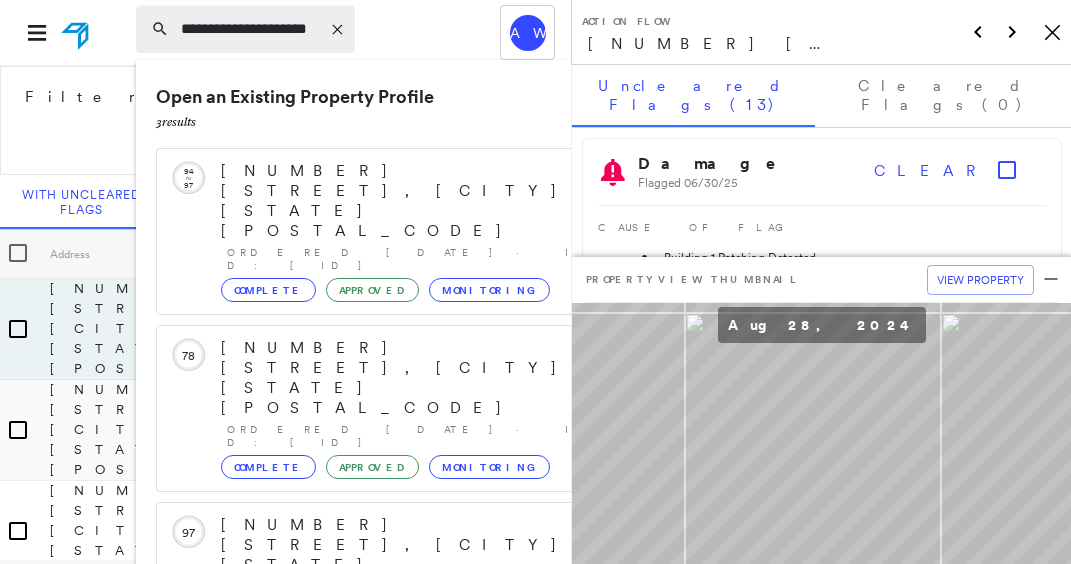 type on "**********" 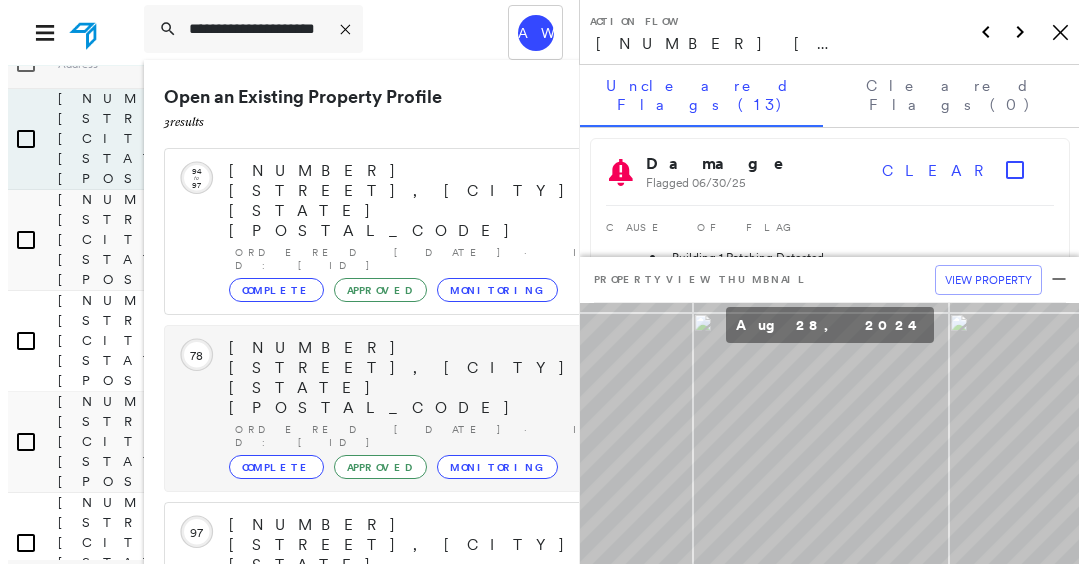 scroll, scrollTop: 200, scrollLeft: 0, axis: vertical 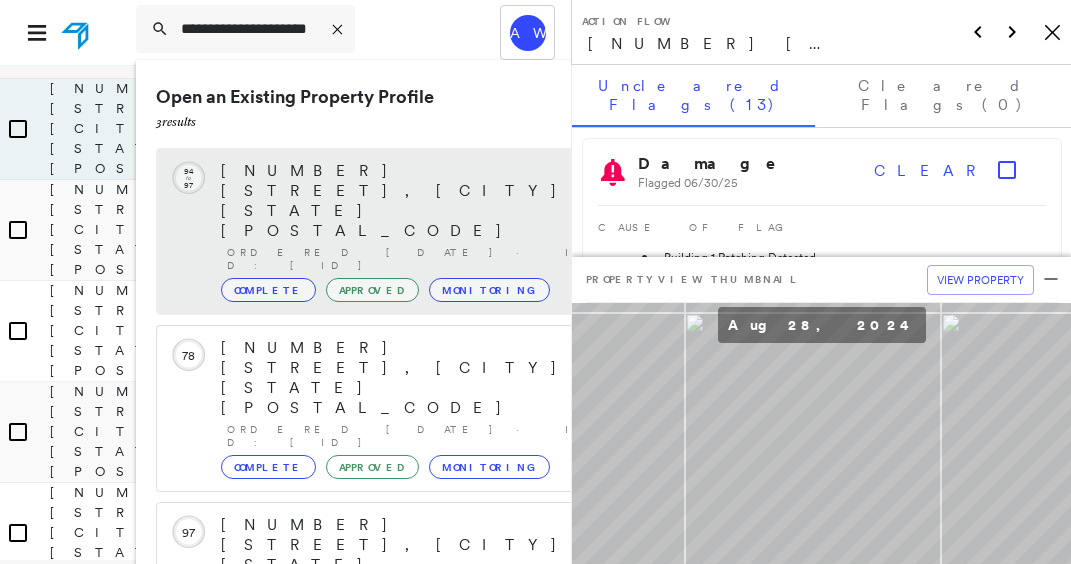 click on "[NUMBER] [STREET], [CITY], [STATE] [POSTAL_CODE]" at bounding box center [415, 201] 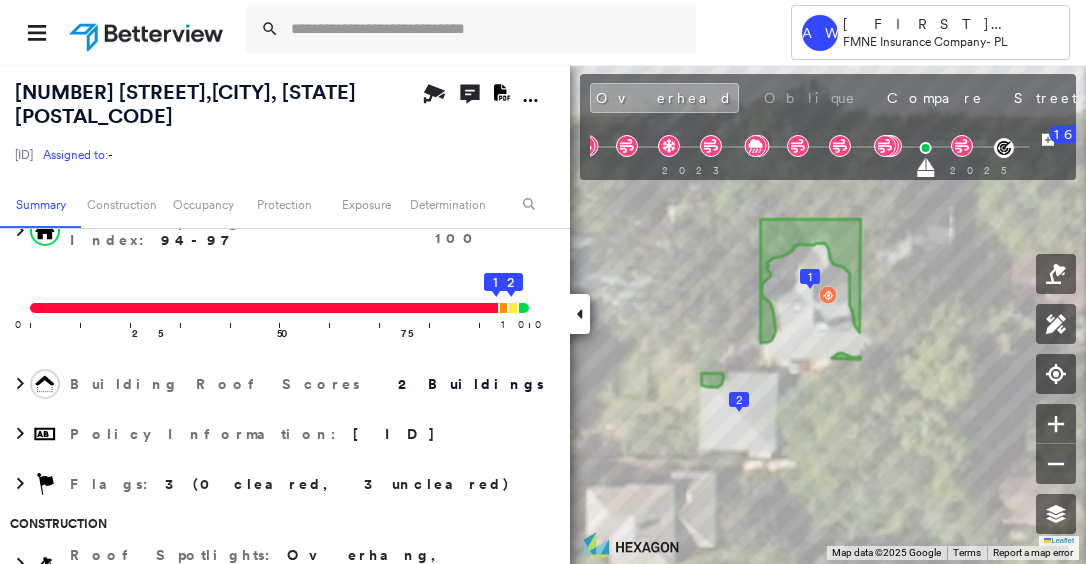 scroll, scrollTop: 300, scrollLeft: 0, axis: vertical 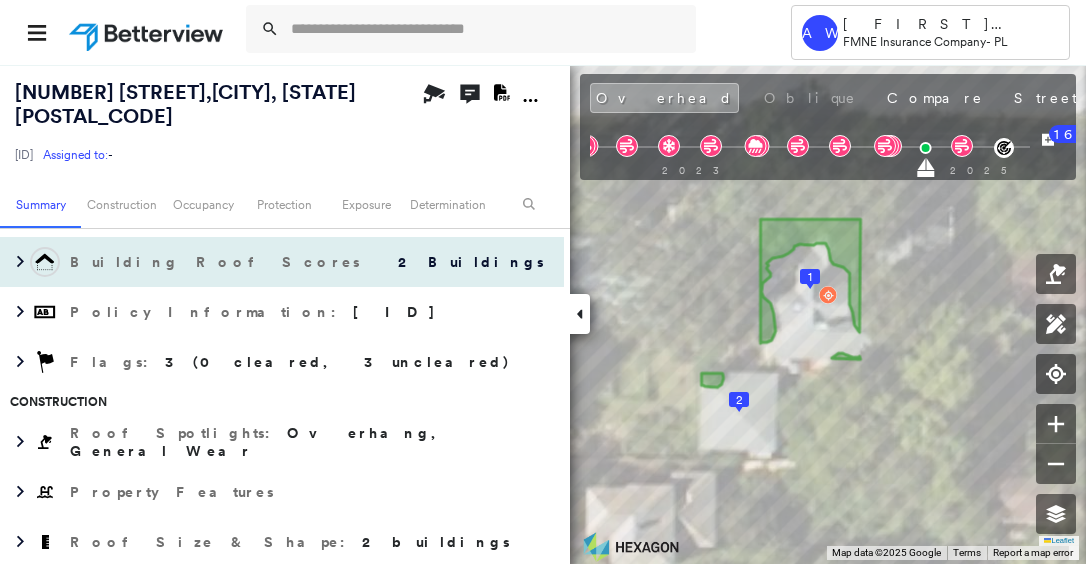 click at bounding box center (45, 262) 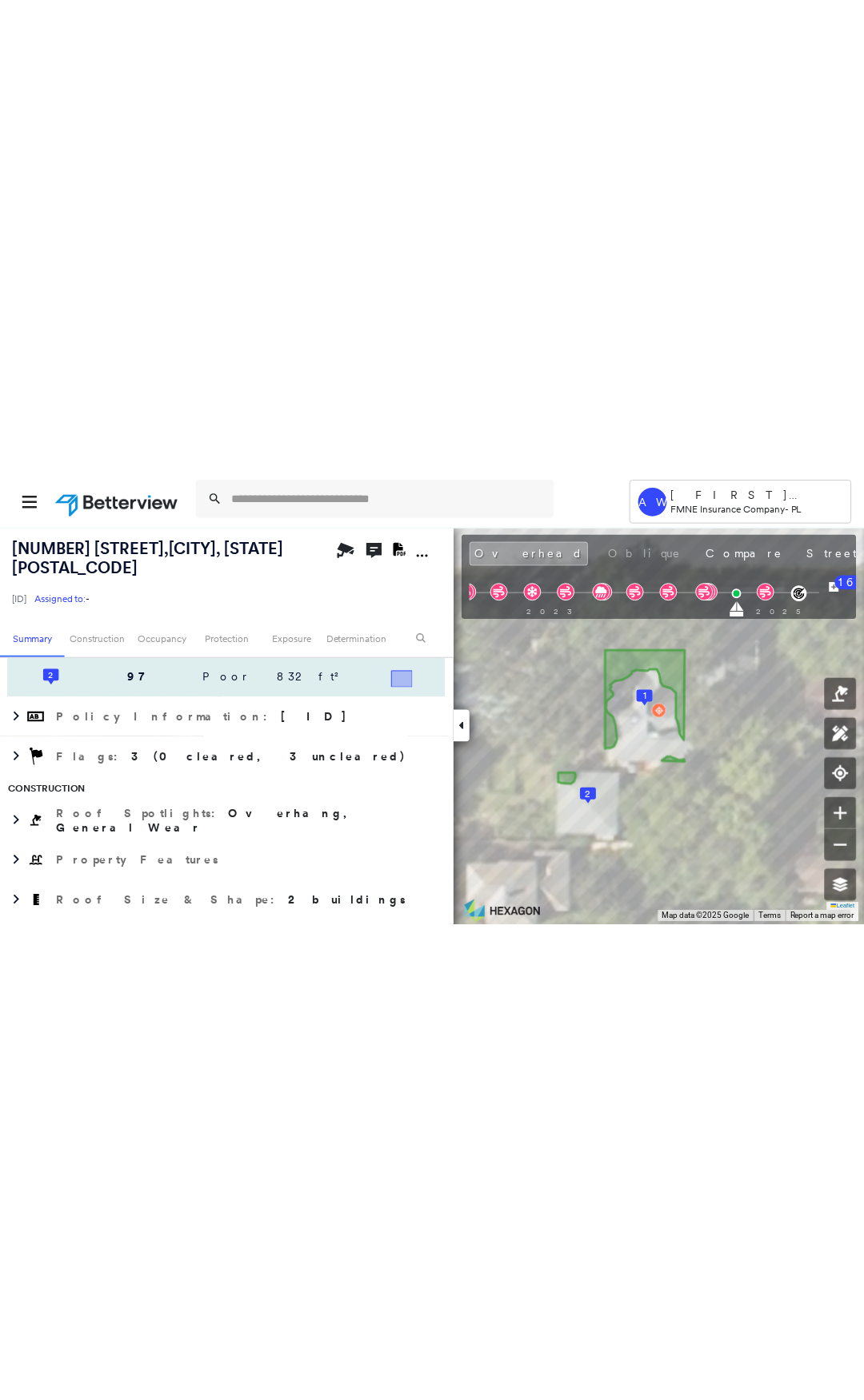 scroll, scrollTop: 400, scrollLeft: 0, axis: vertical 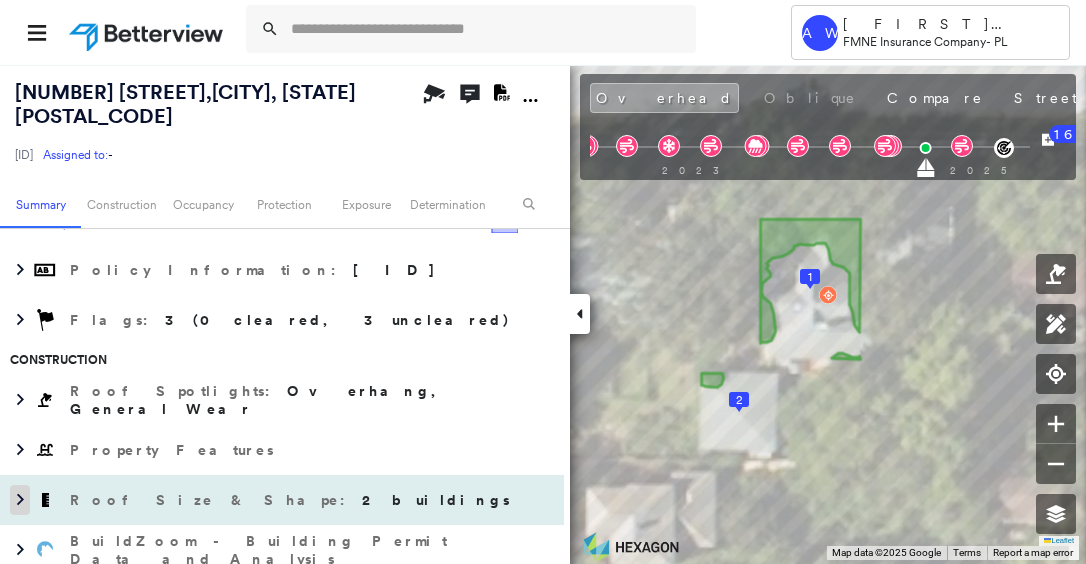 click at bounding box center (20, 500) 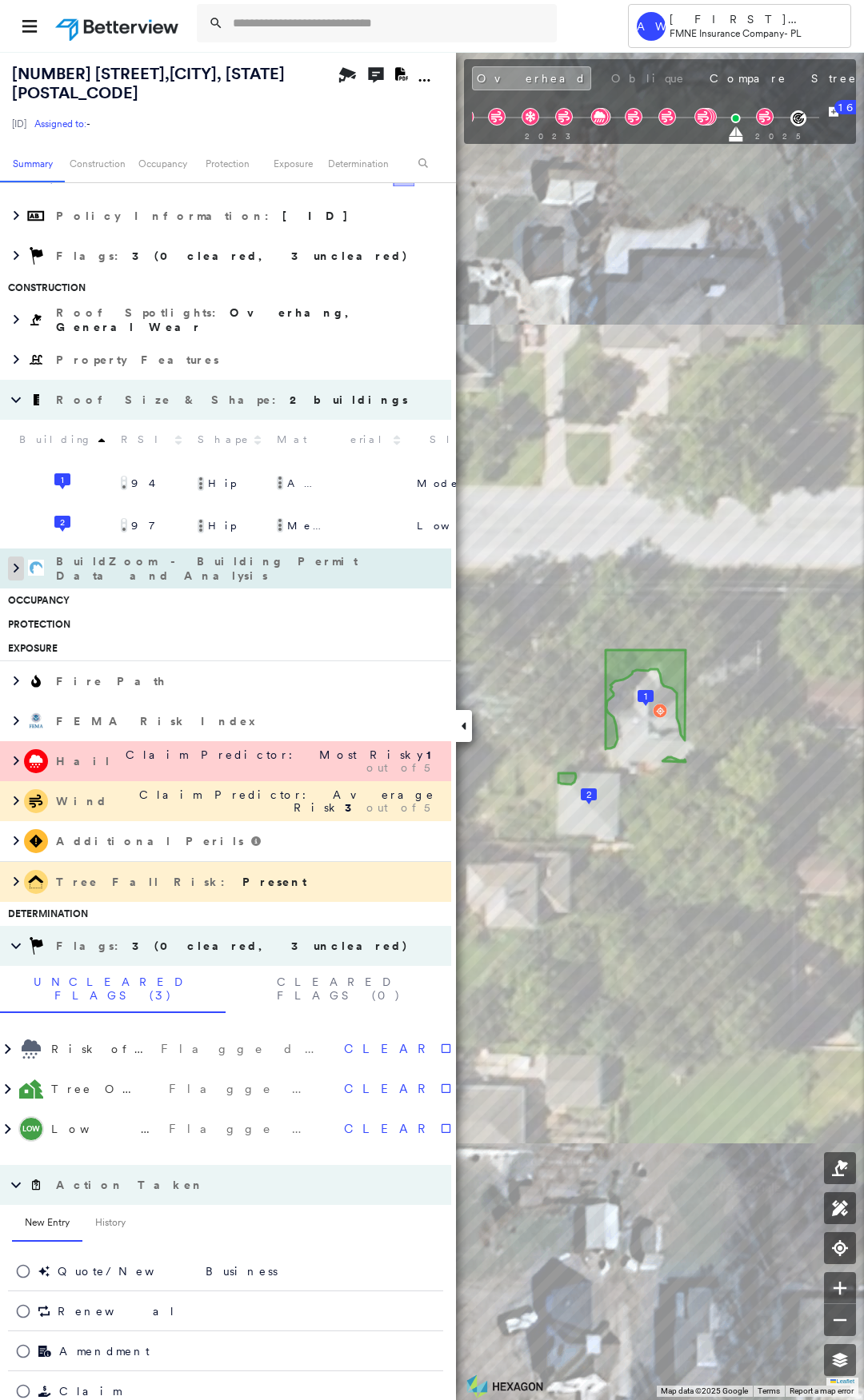 click 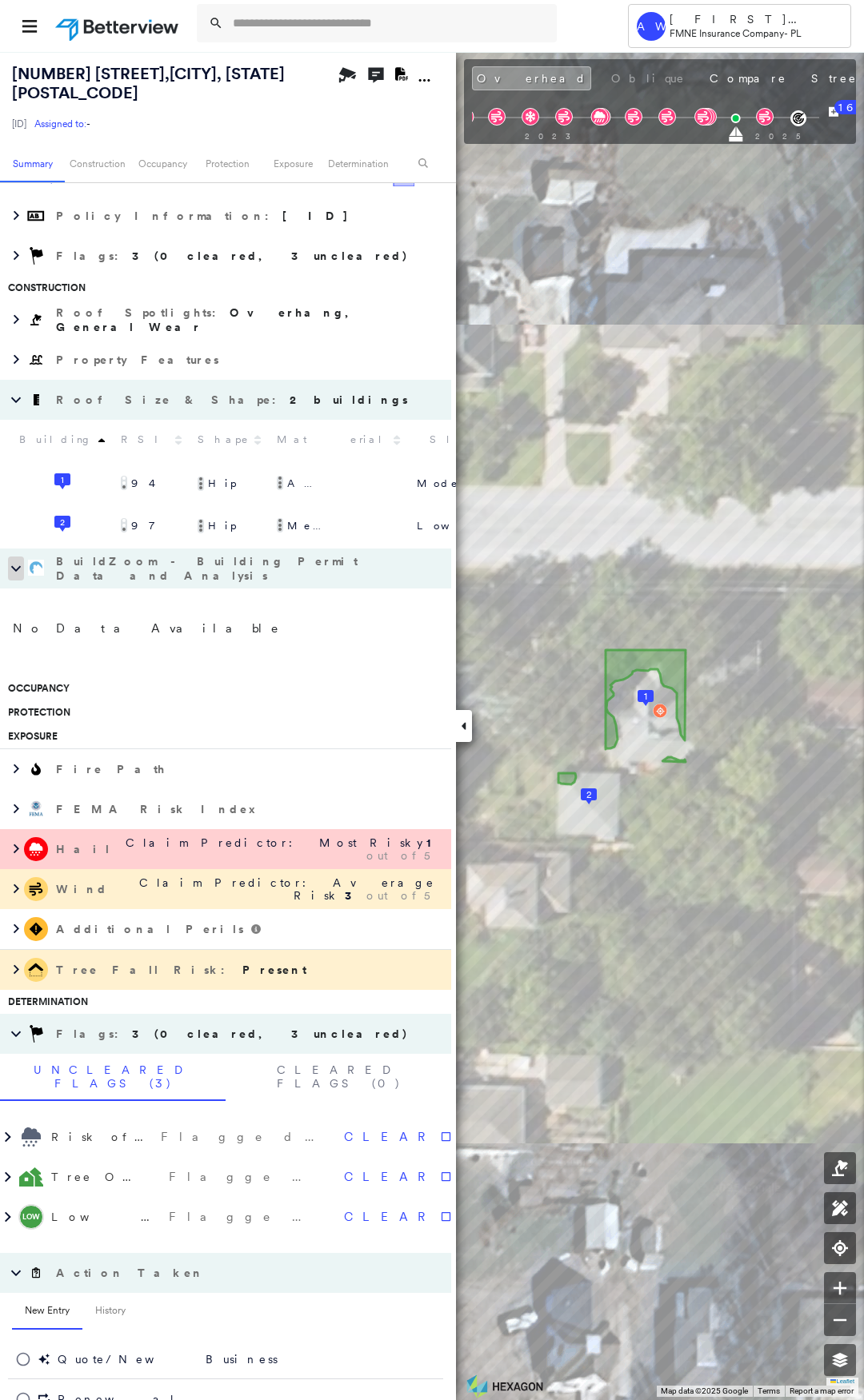 click 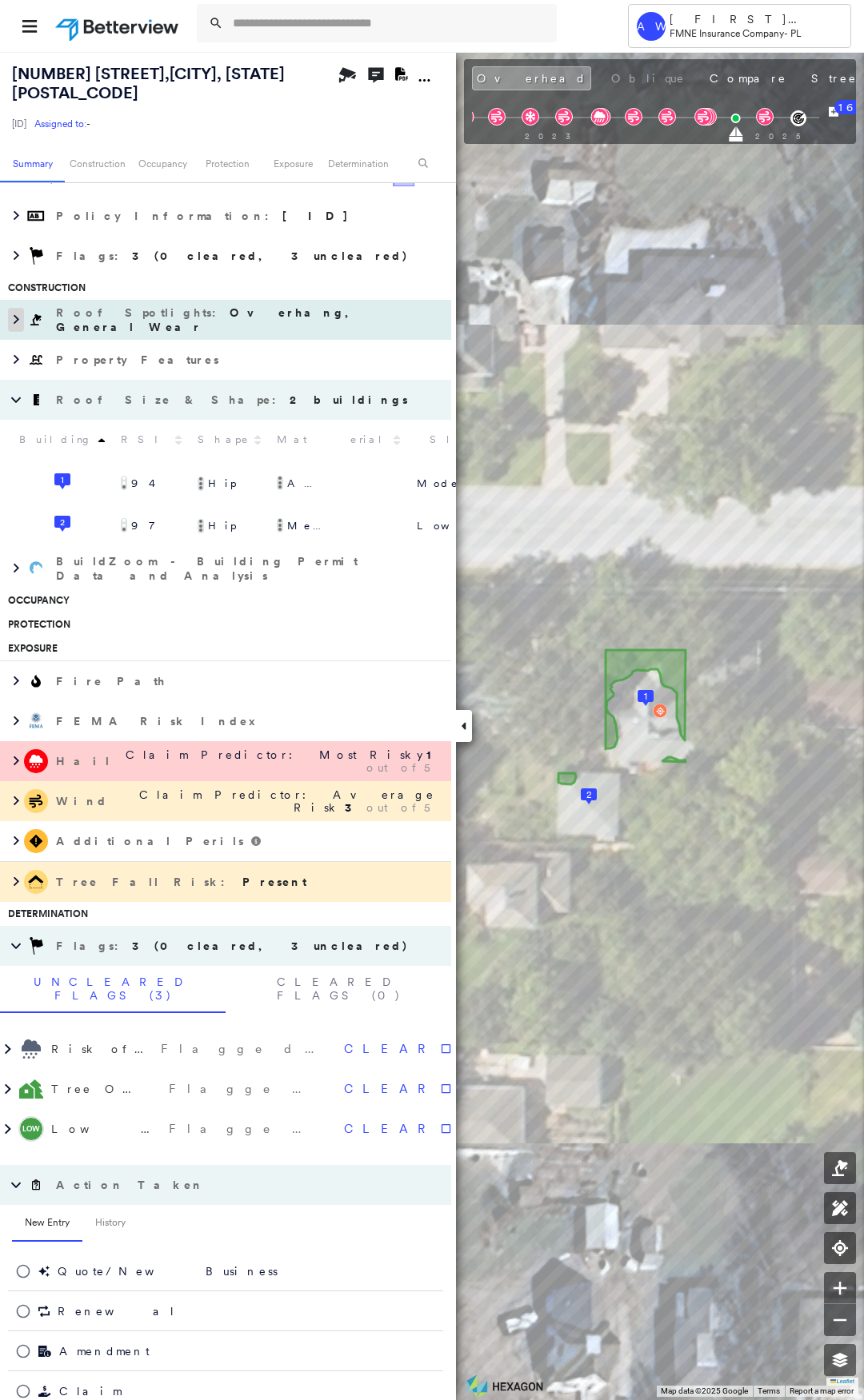 click at bounding box center [16, 320] 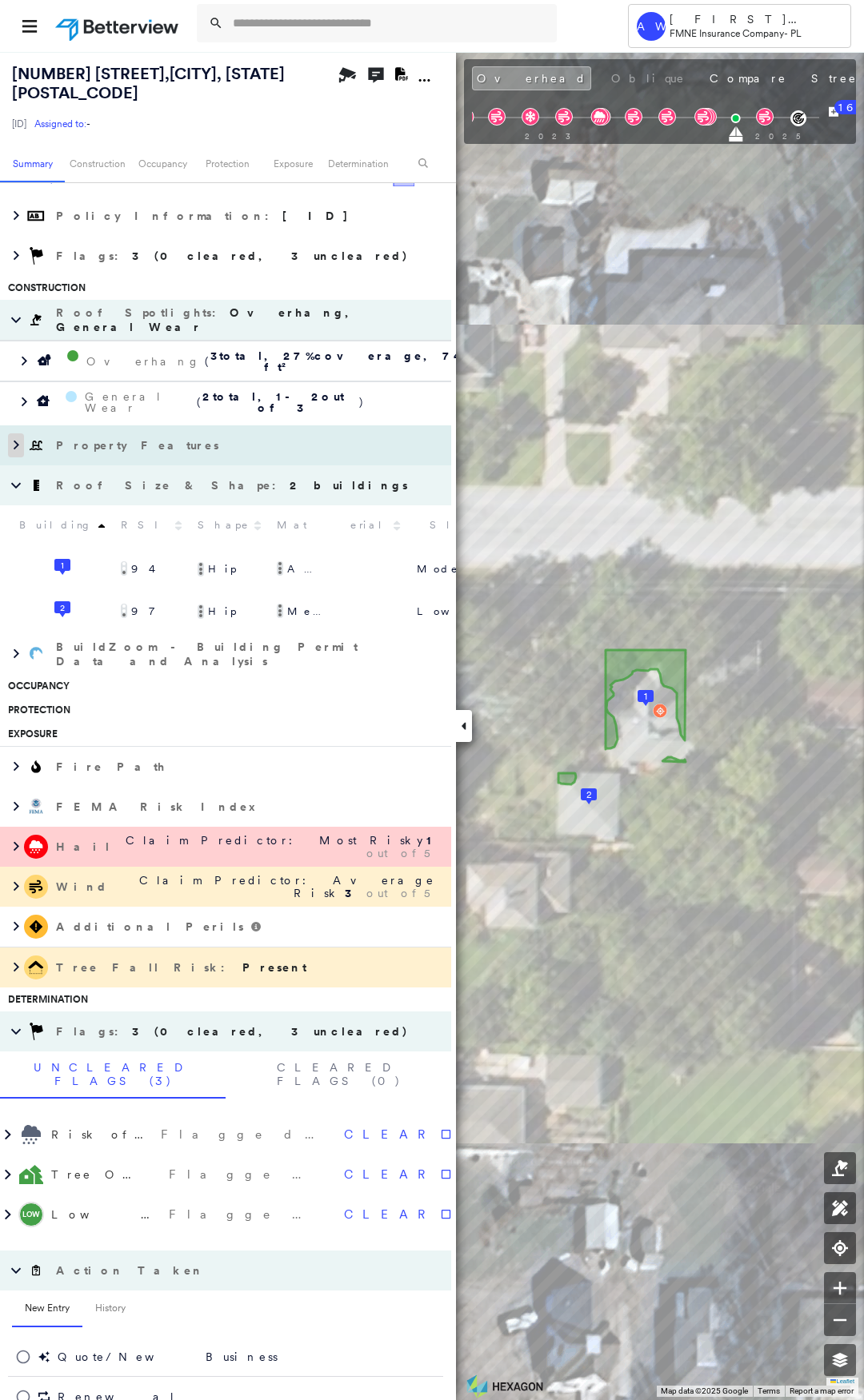 click at bounding box center [16, 445] 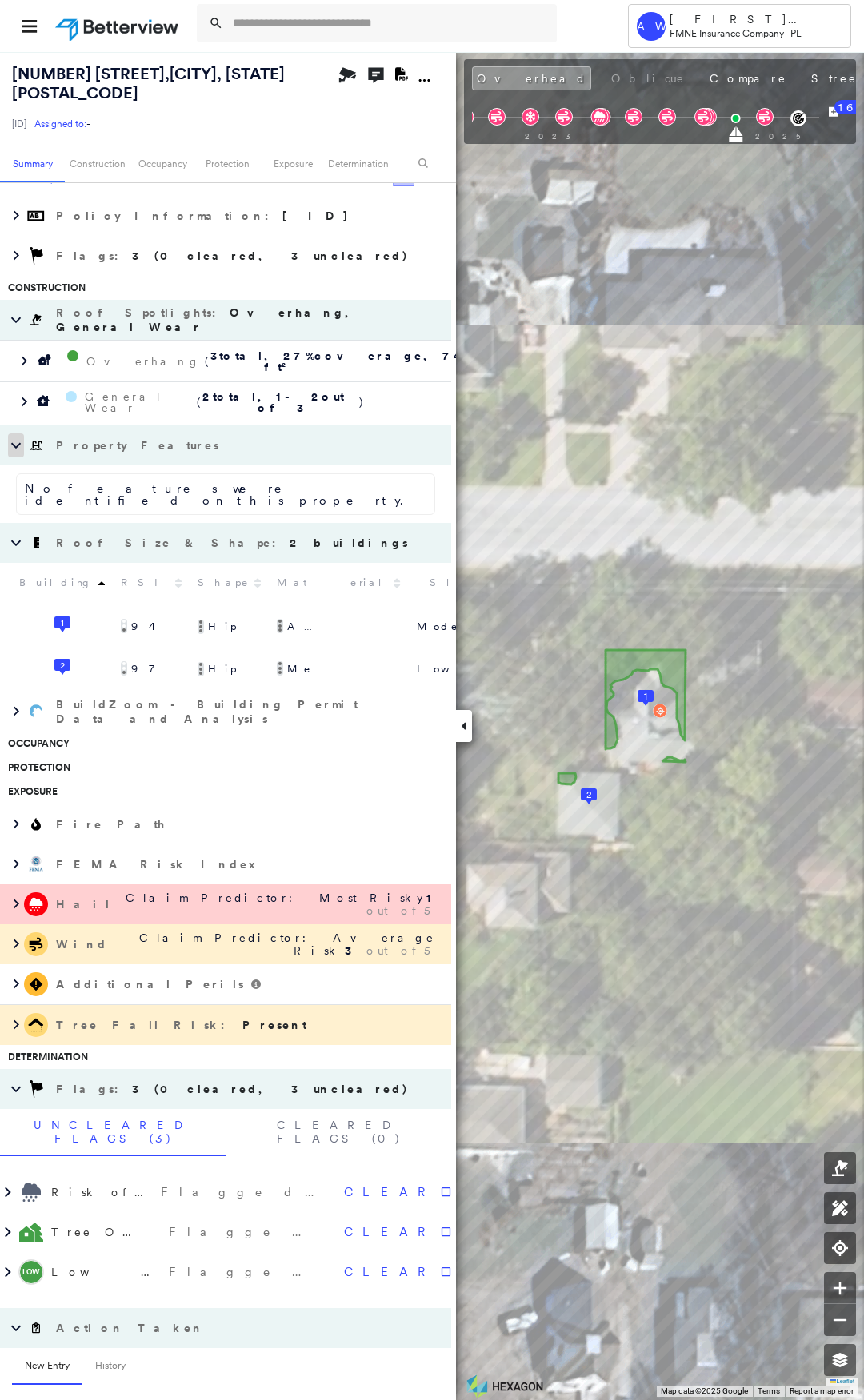 click 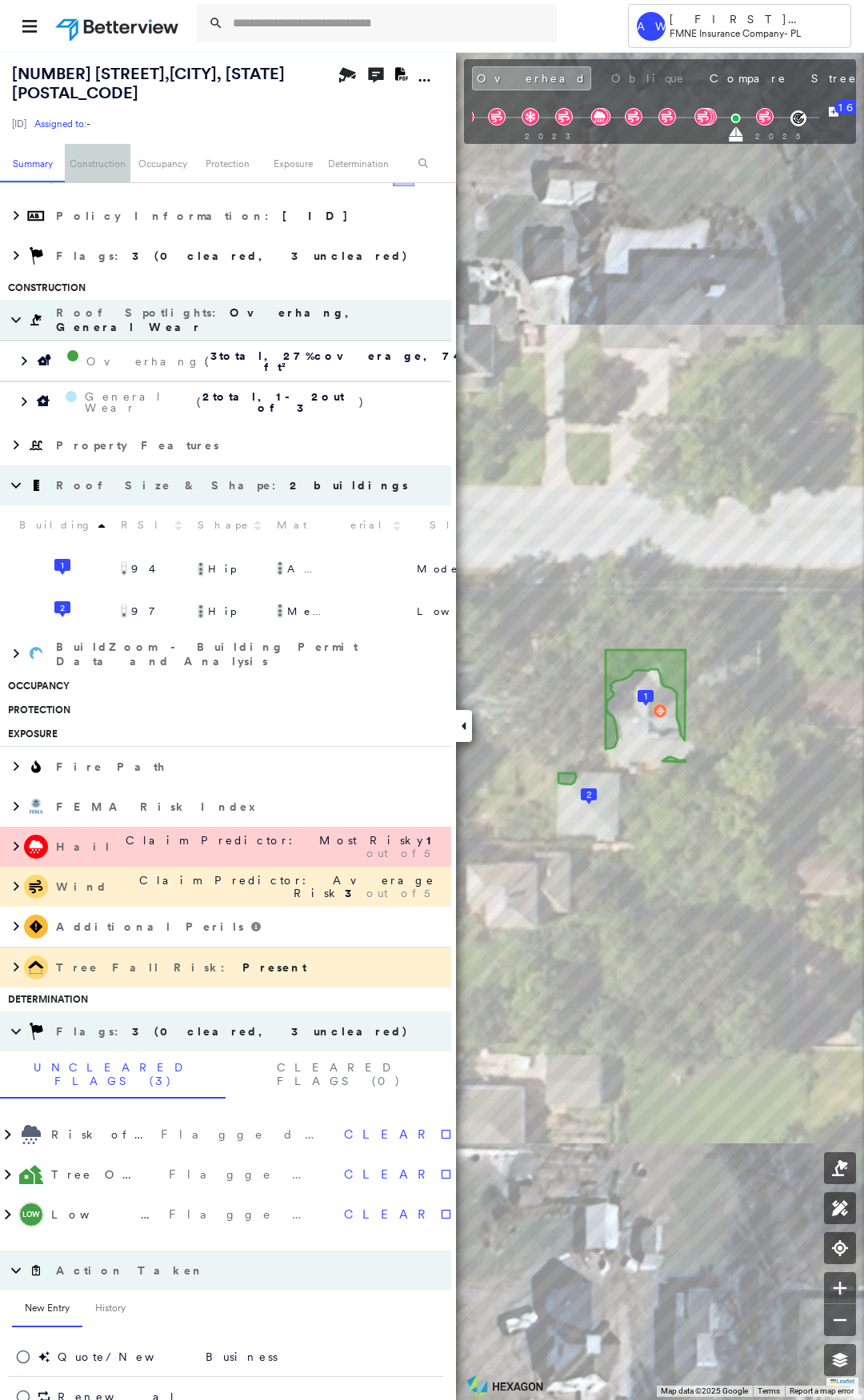 click on "Construction" at bounding box center (97, 163) 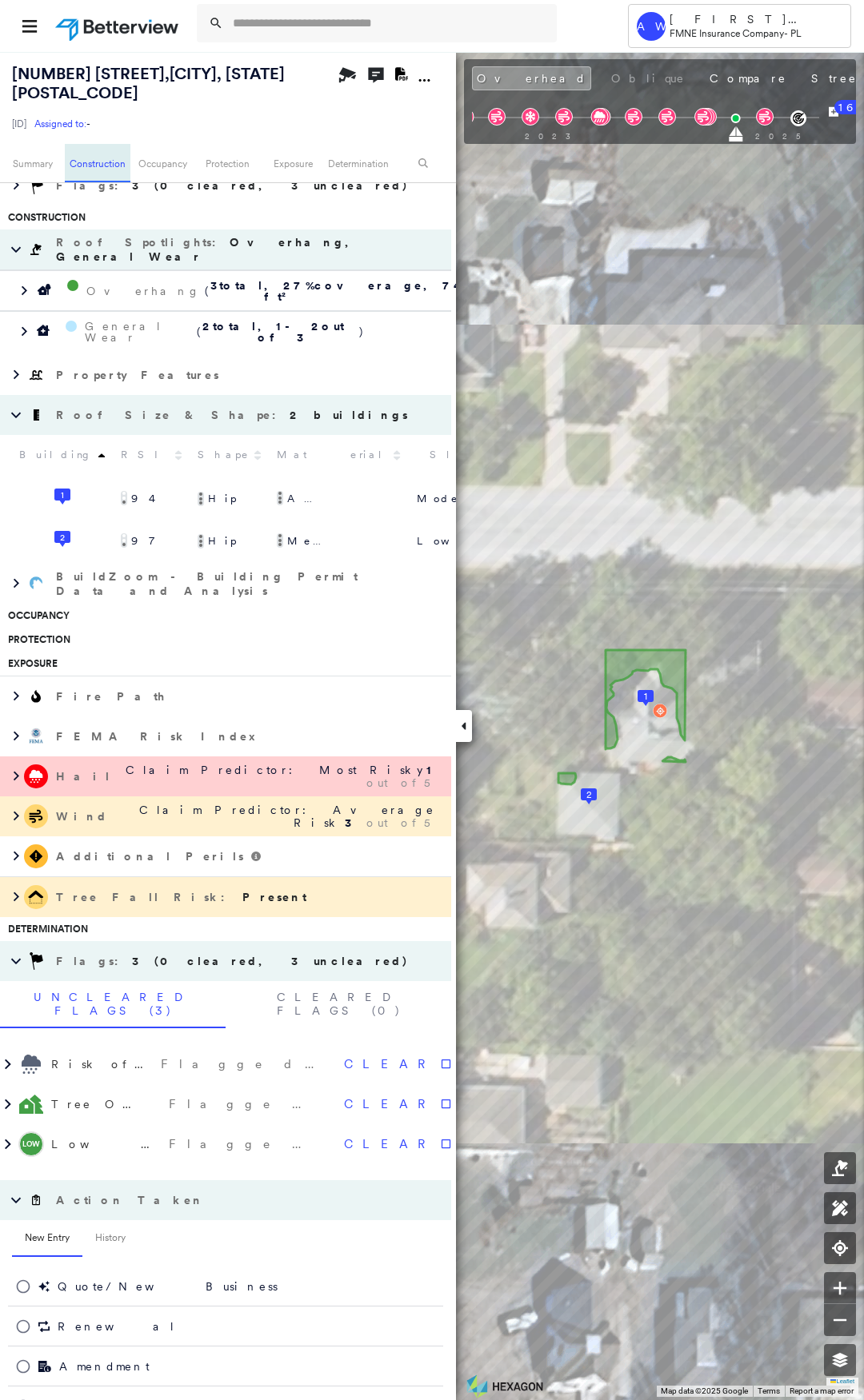 scroll, scrollTop: 497, scrollLeft: 0, axis: vertical 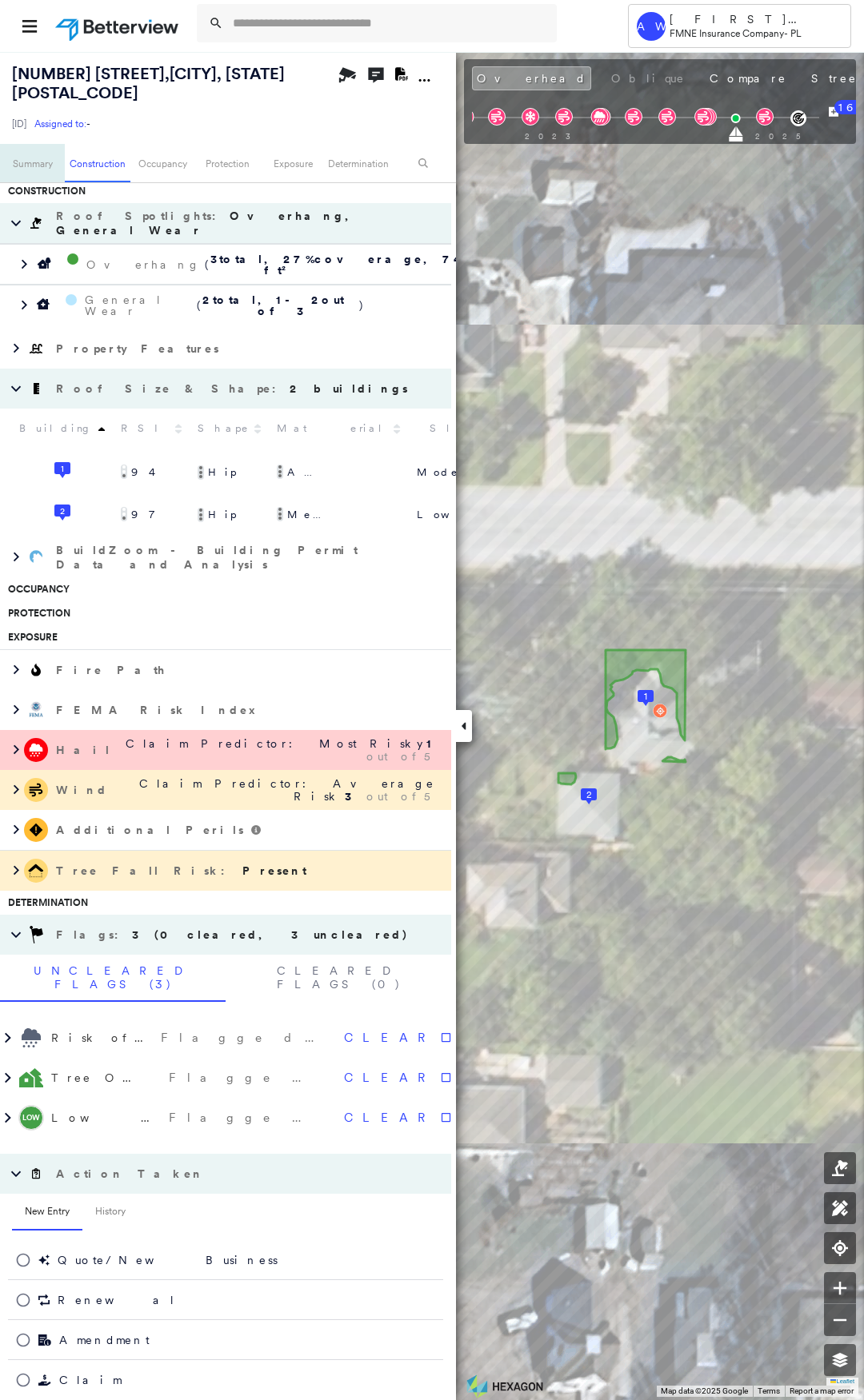 click on "Summary" at bounding box center [32, 163] 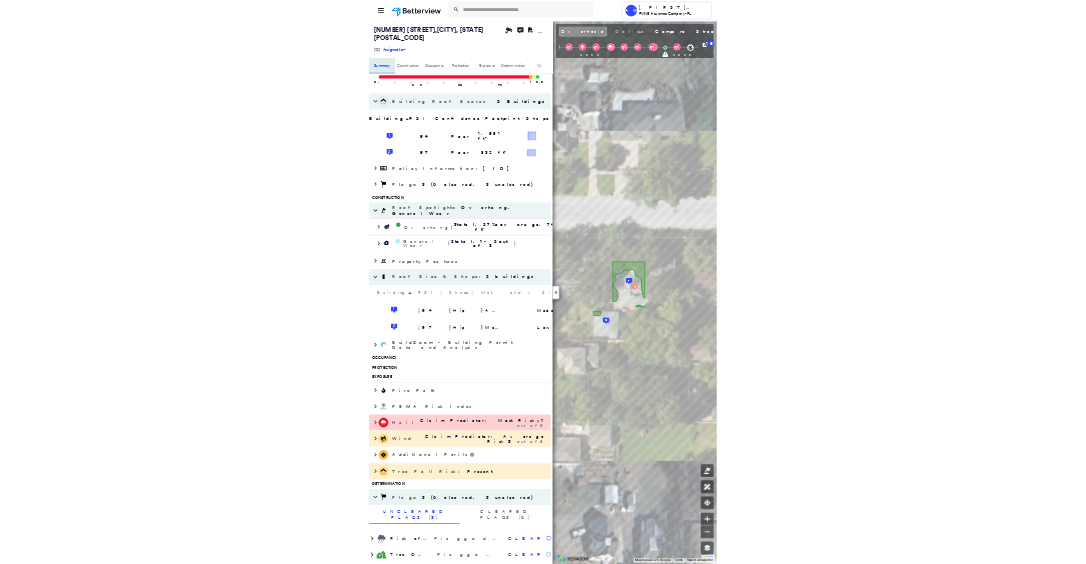 scroll, scrollTop: 11, scrollLeft: 0, axis: vertical 